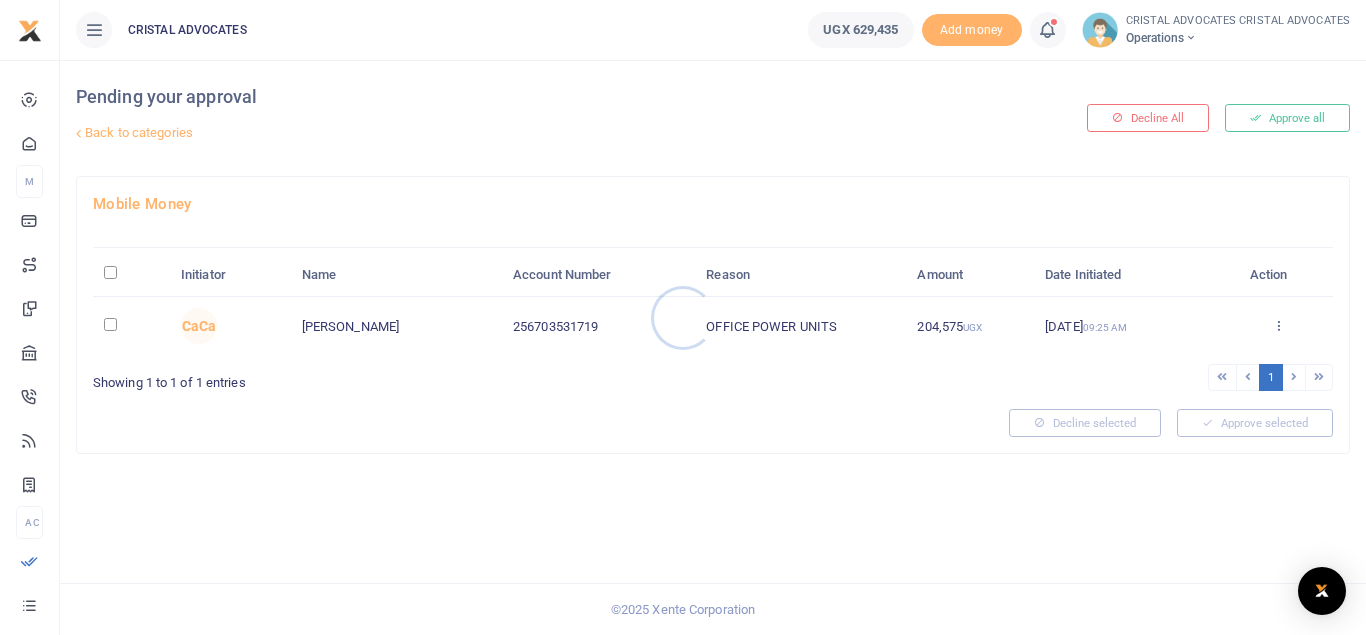 scroll, scrollTop: 0, scrollLeft: 0, axis: both 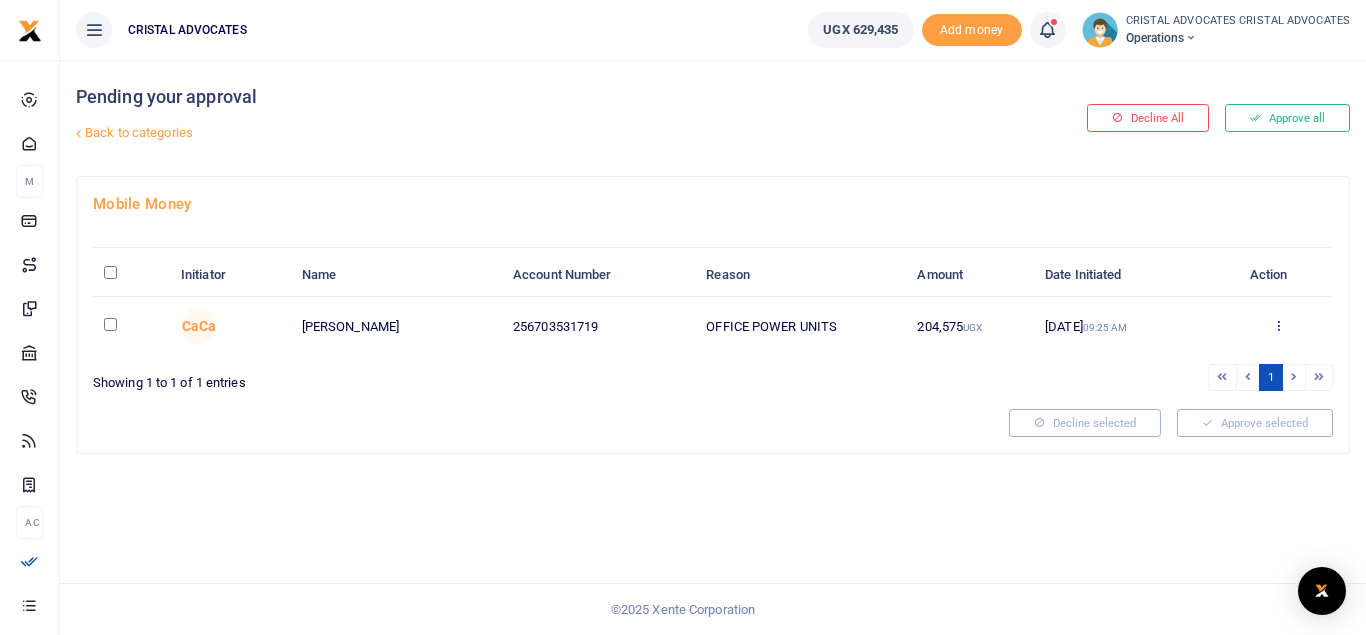 click at bounding box center (1278, 325) 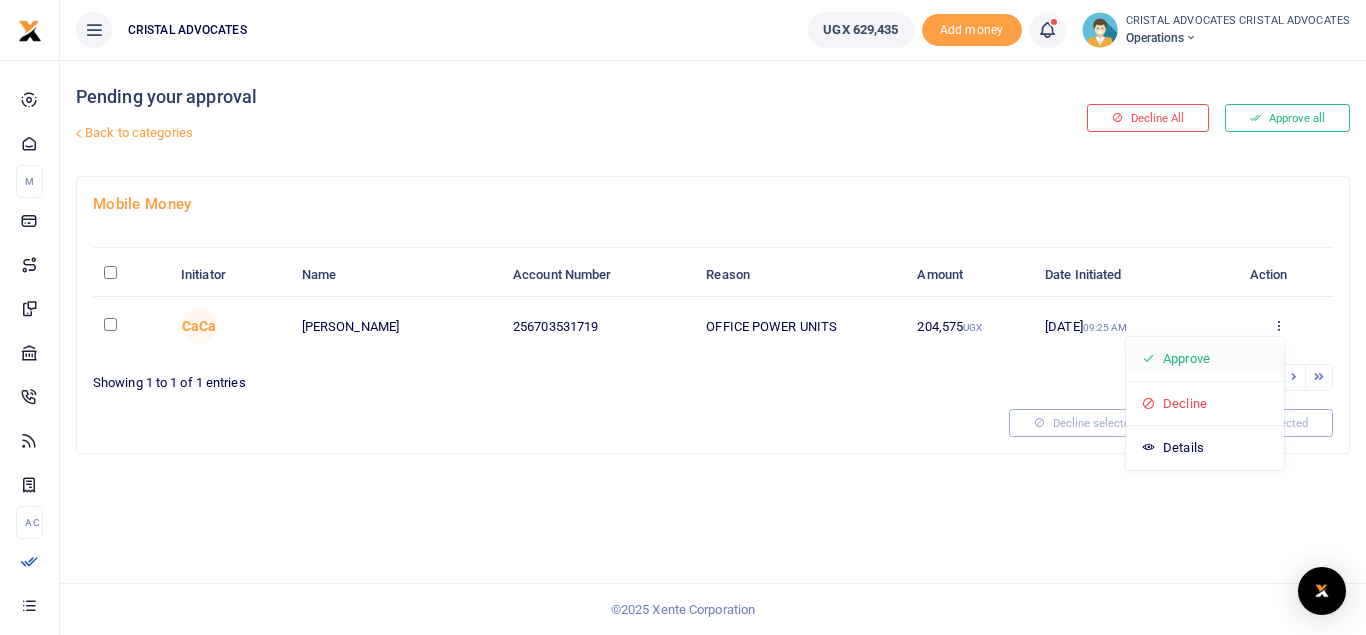 click on "Approve" at bounding box center (1205, 359) 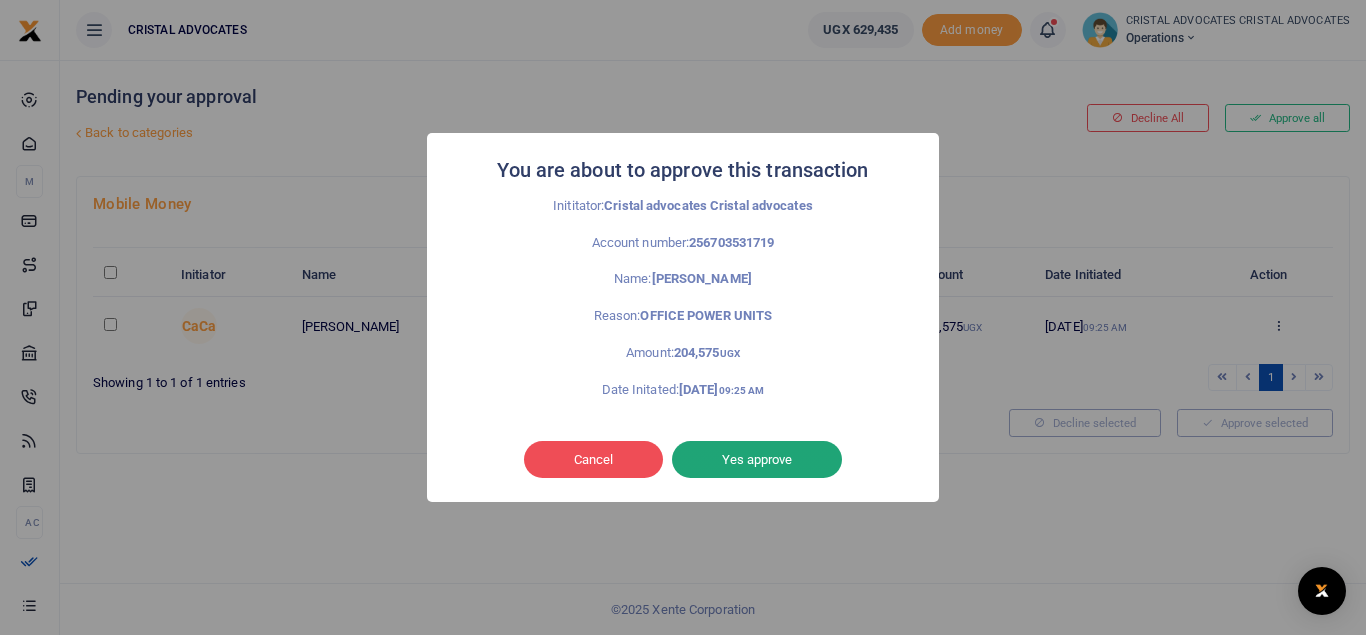 click on "Yes approve" at bounding box center (757, 460) 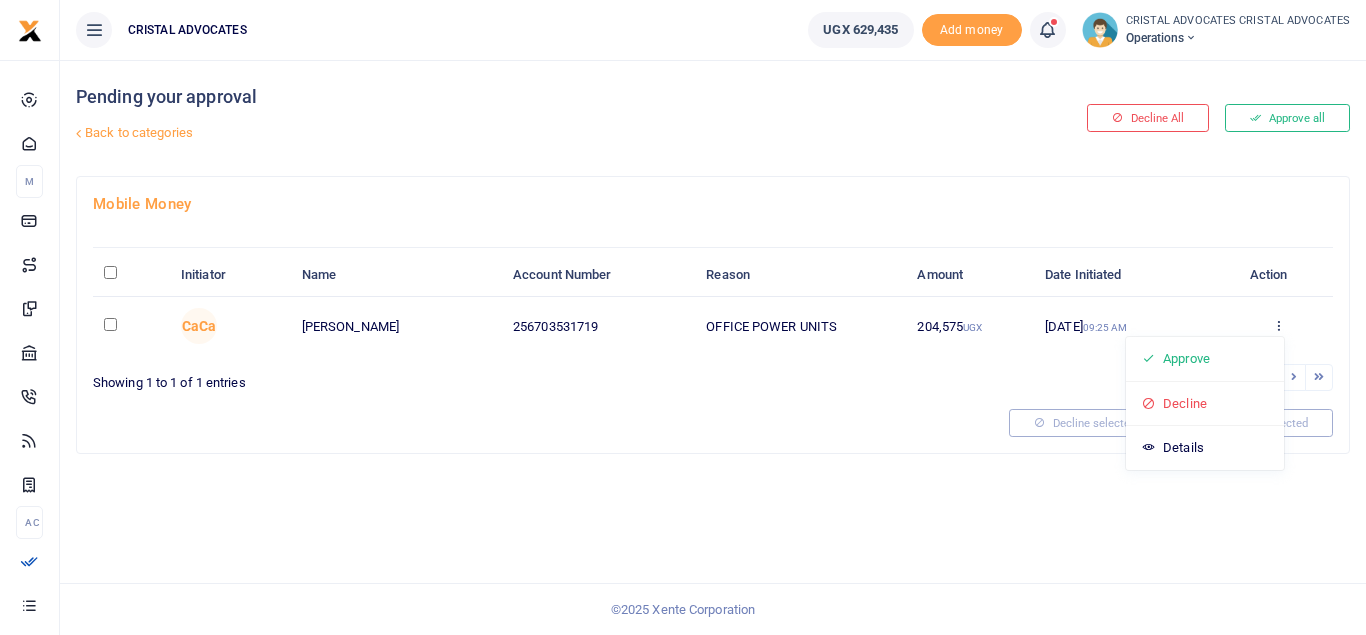 scroll, scrollTop: 0, scrollLeft: 0, axis: both 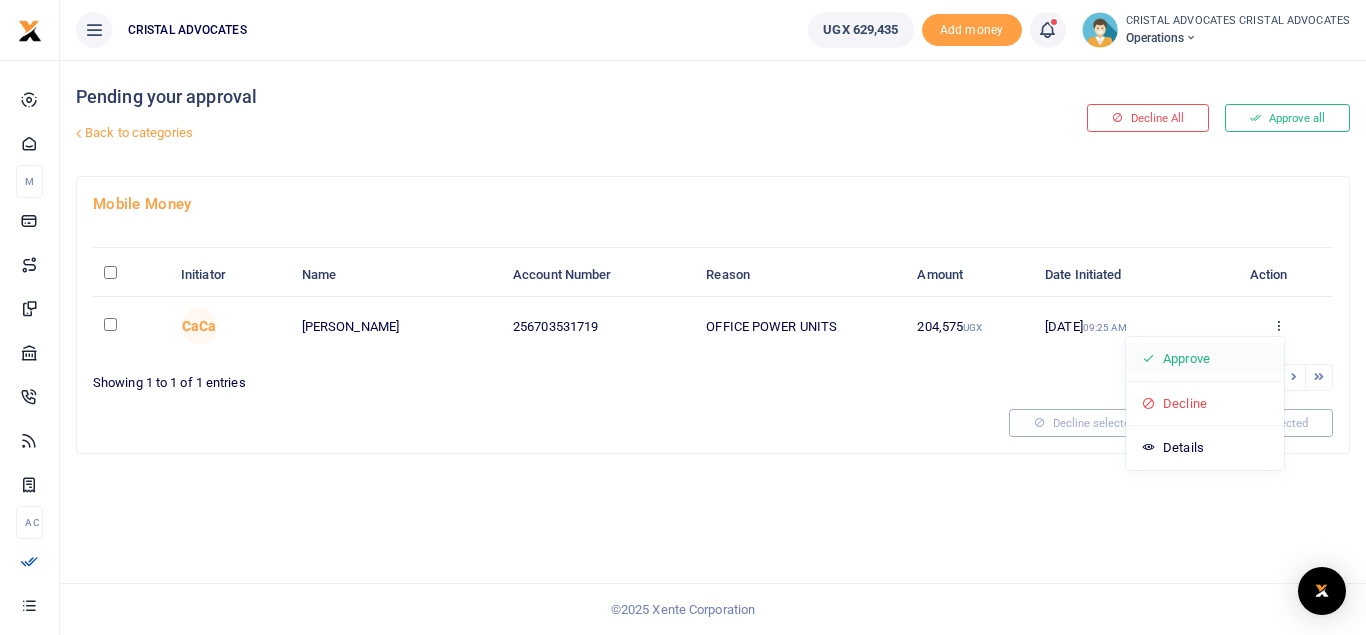 click on "Approve" at bounding box center [1205, 359] 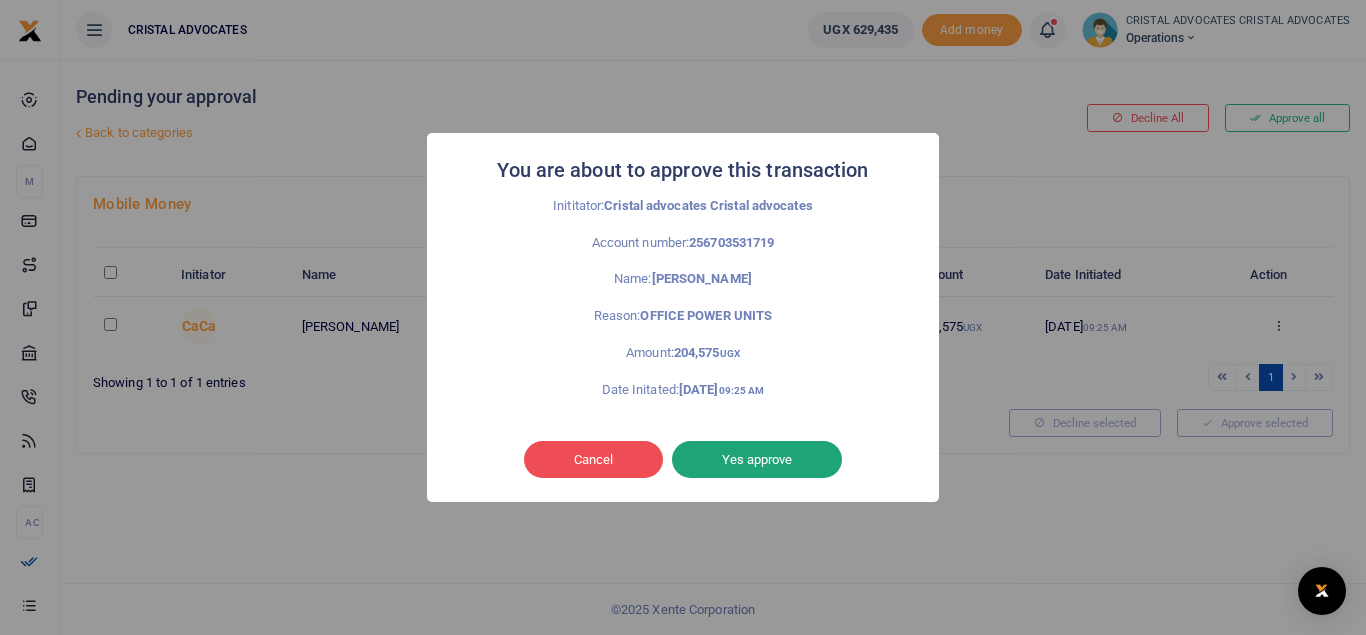click on "Yes approve" at bounding box center (757, 460) 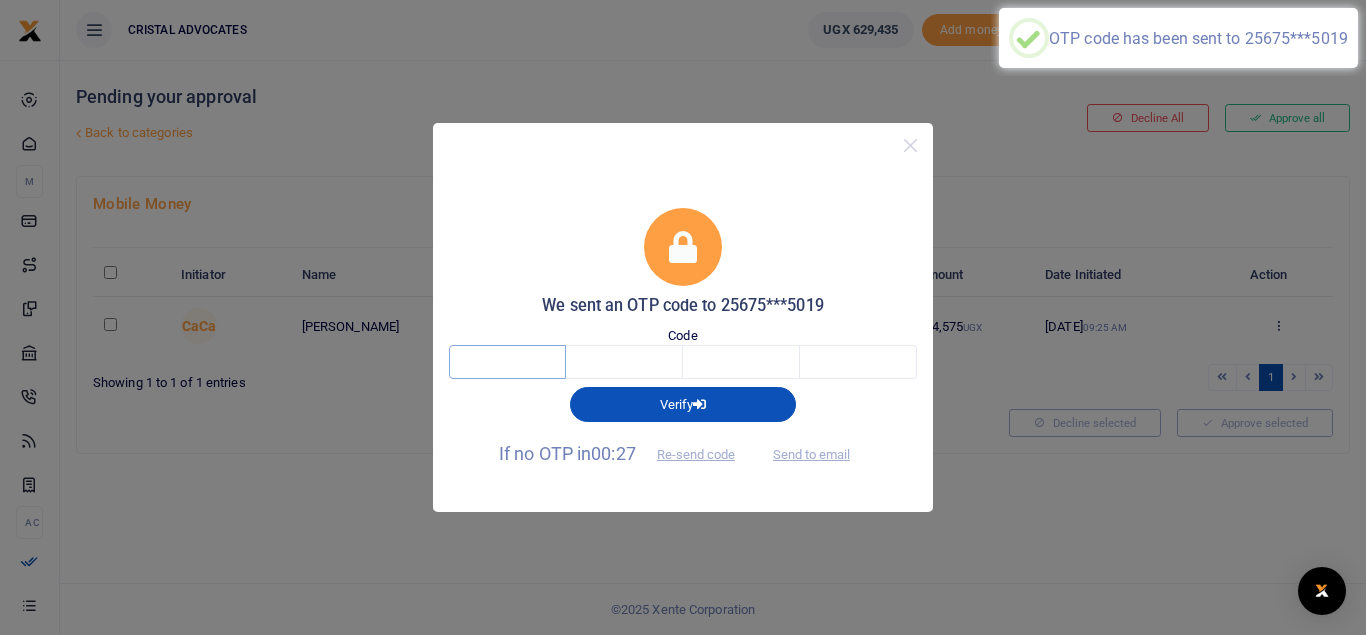 click at bounding box center (507, 362) 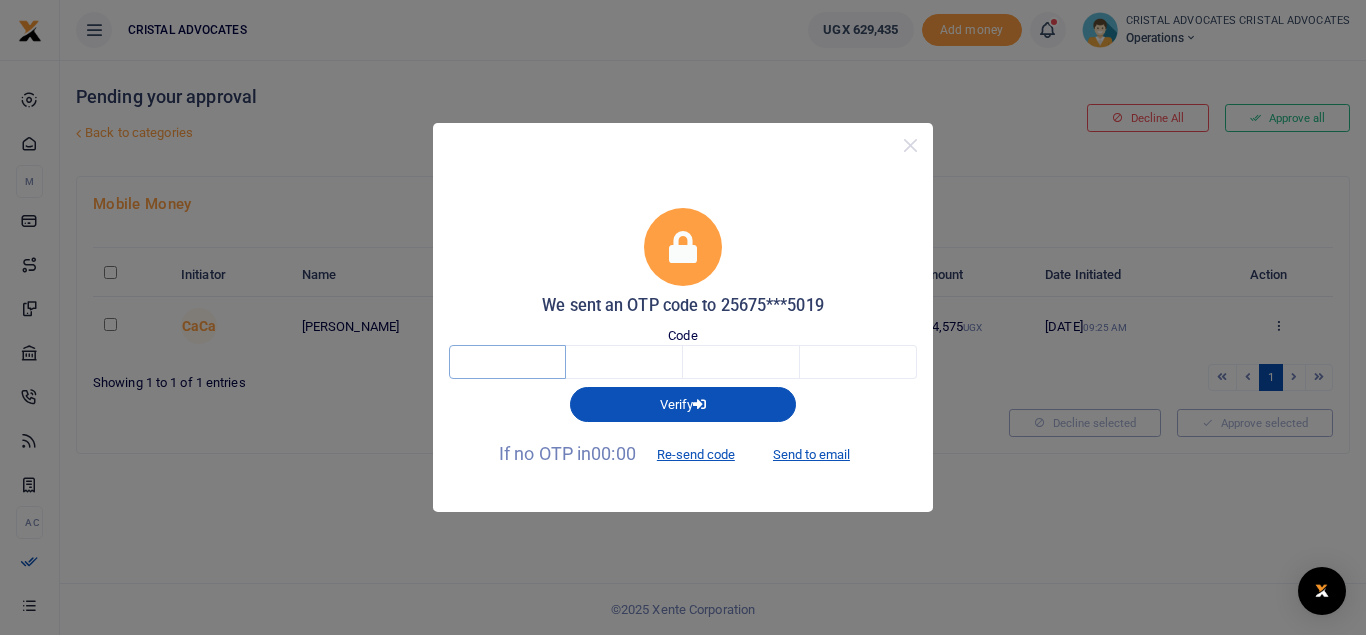 click at bounding box center [507, 362] 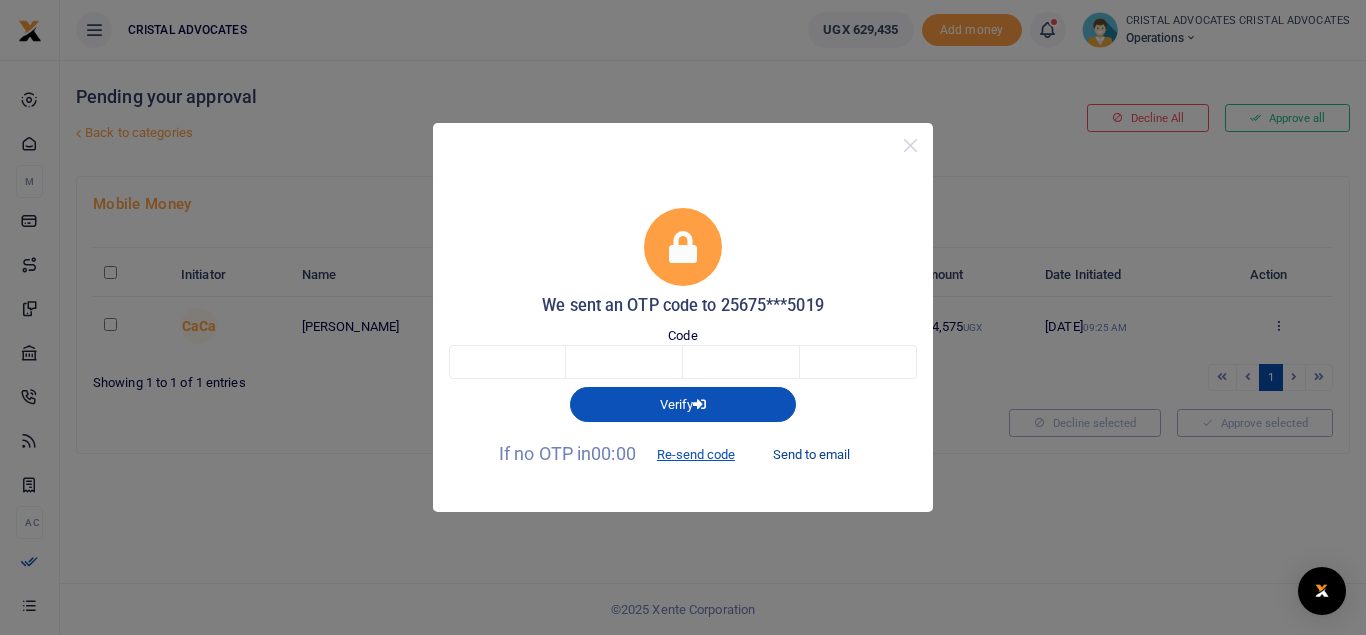 click on "Send to email" at bounding box center [811, 455] 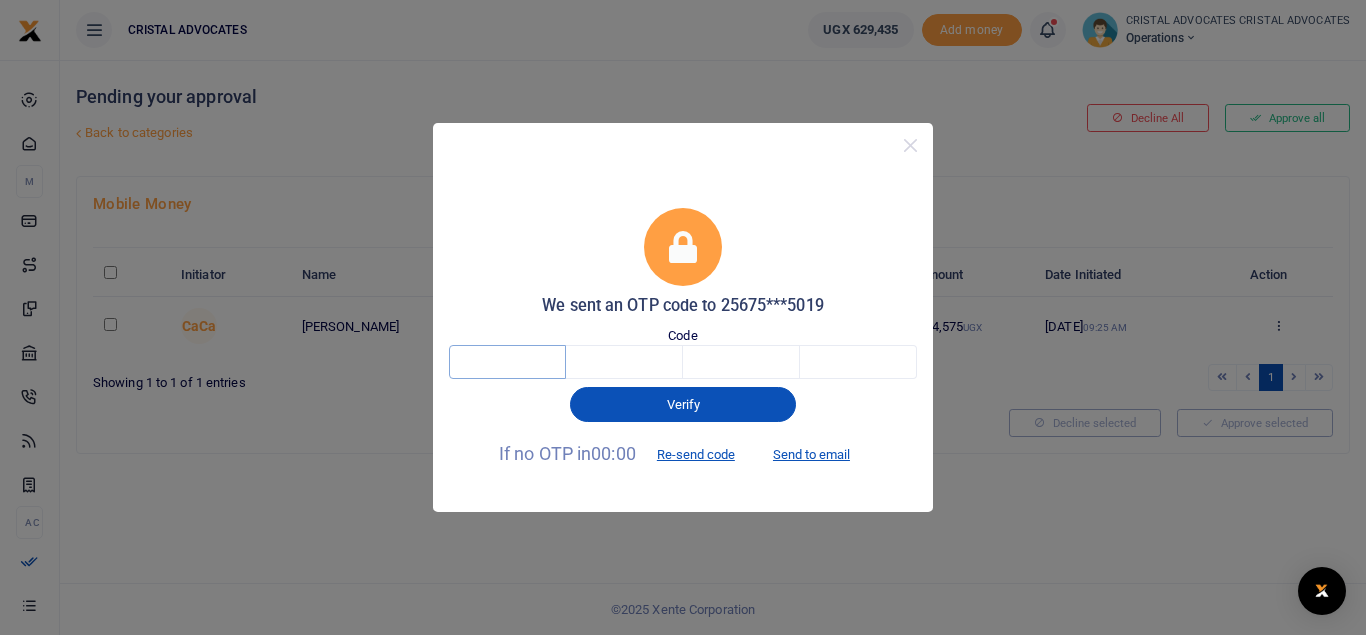 click at bounding box center [507, 362] 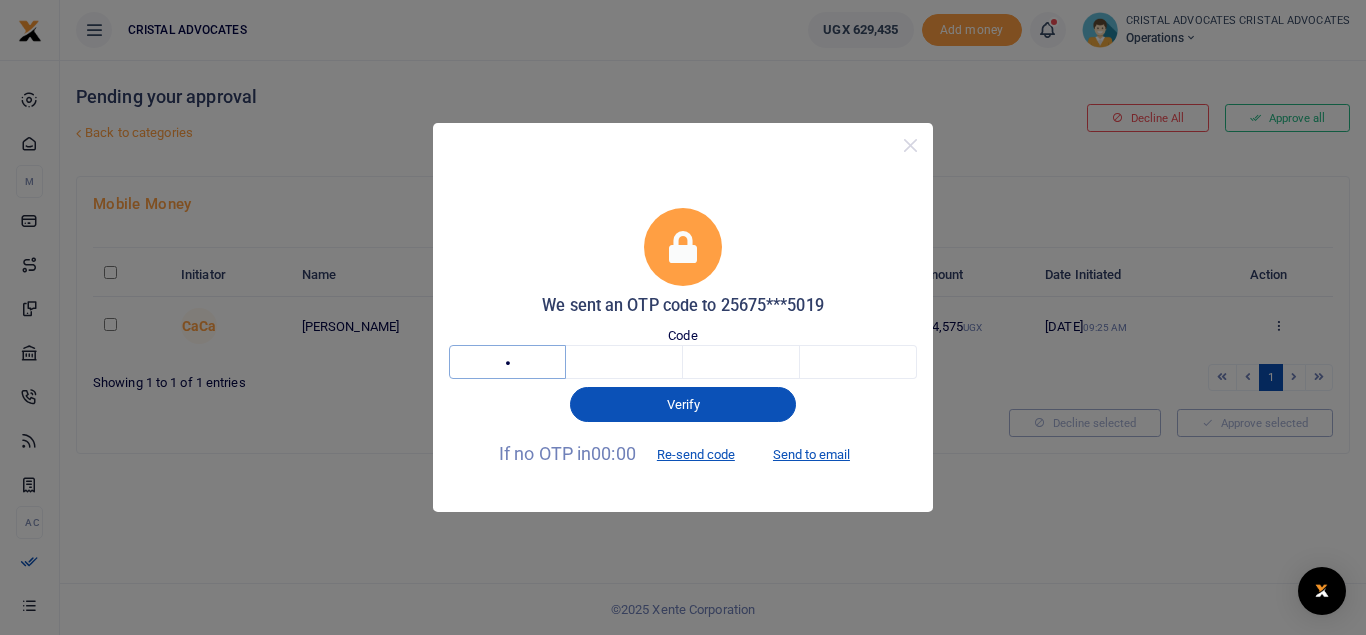 type on "9" 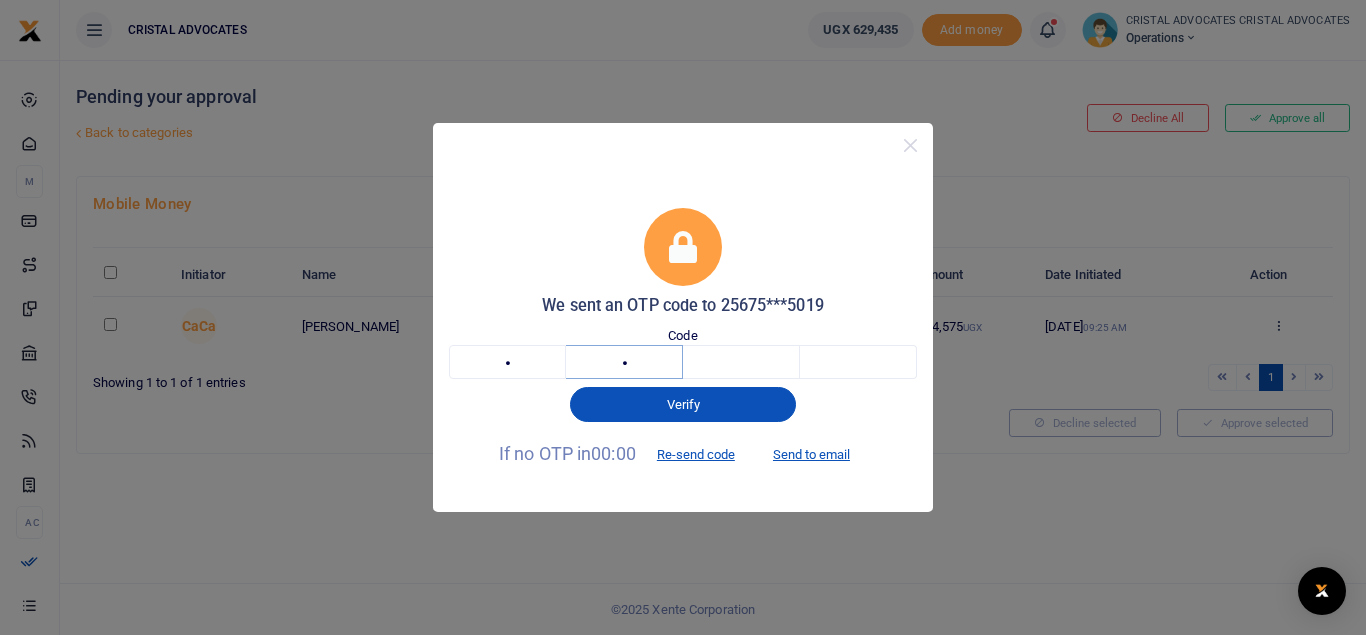 type on "0" 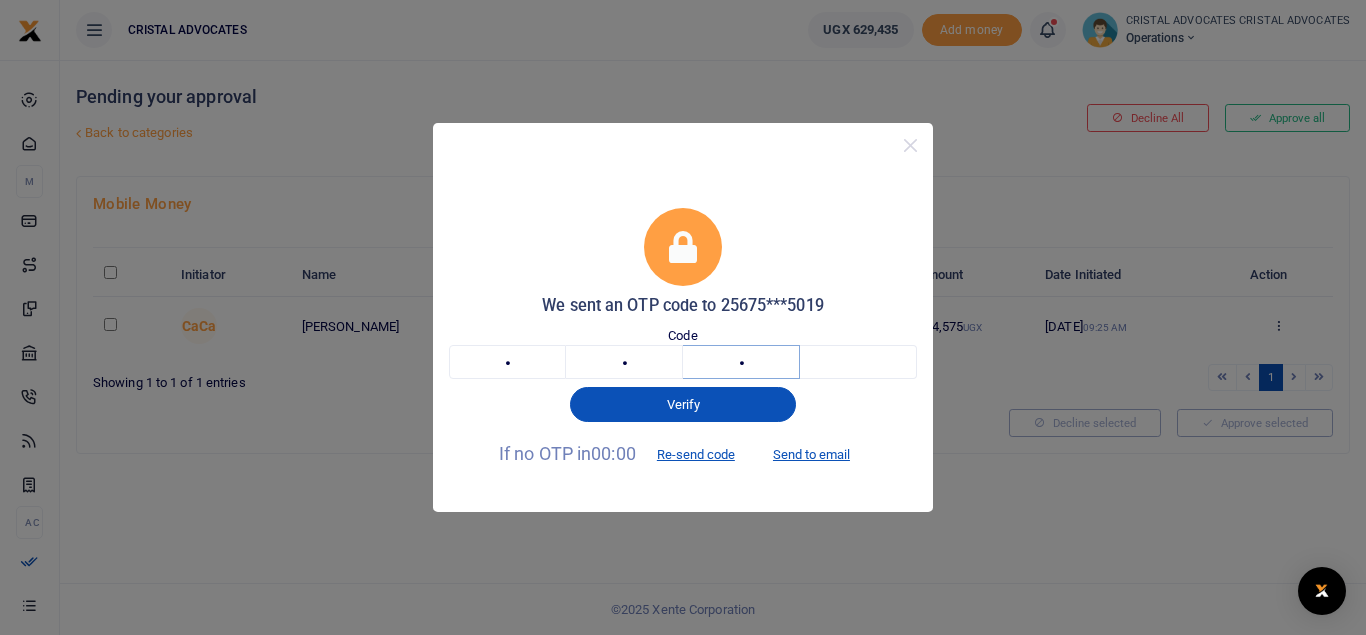 type on "1" 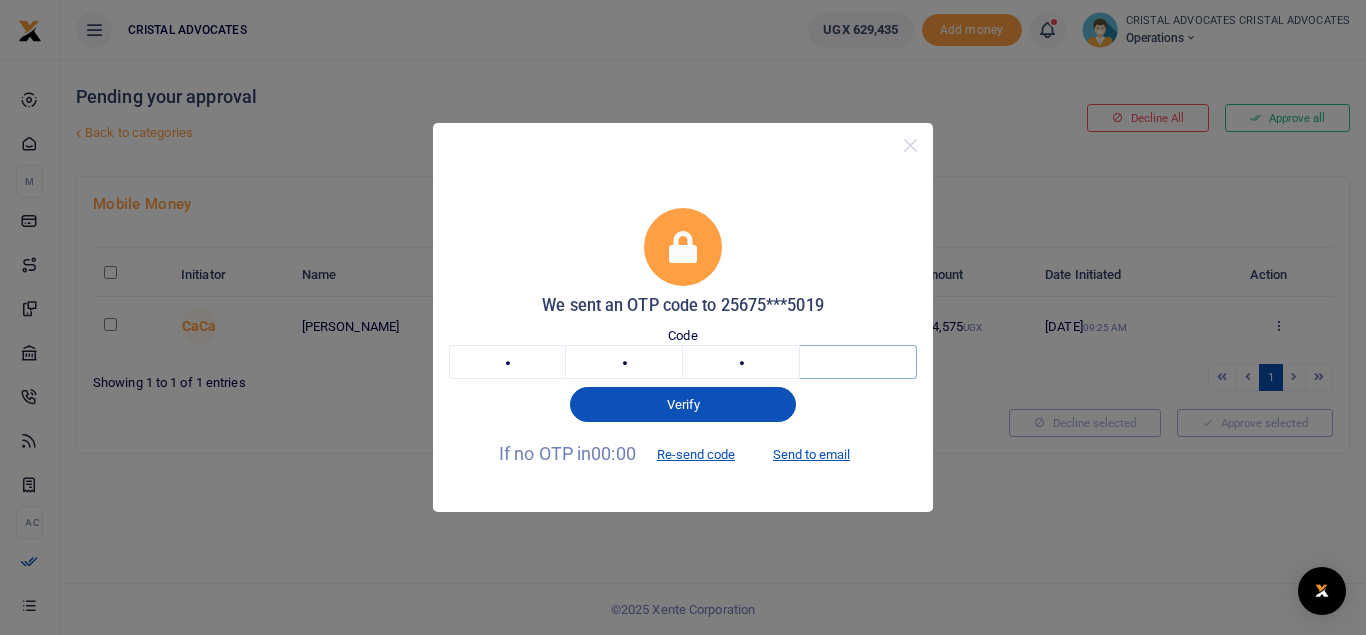 type on "9" 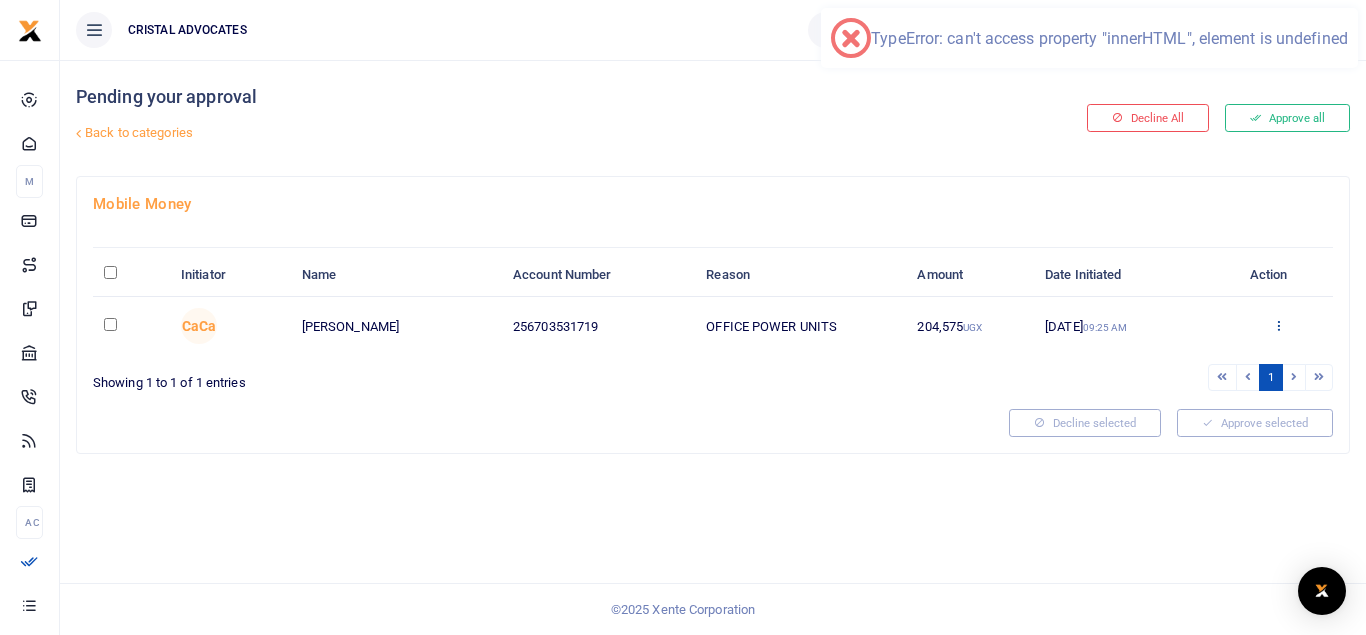 click at bounding box center (1278, 325) 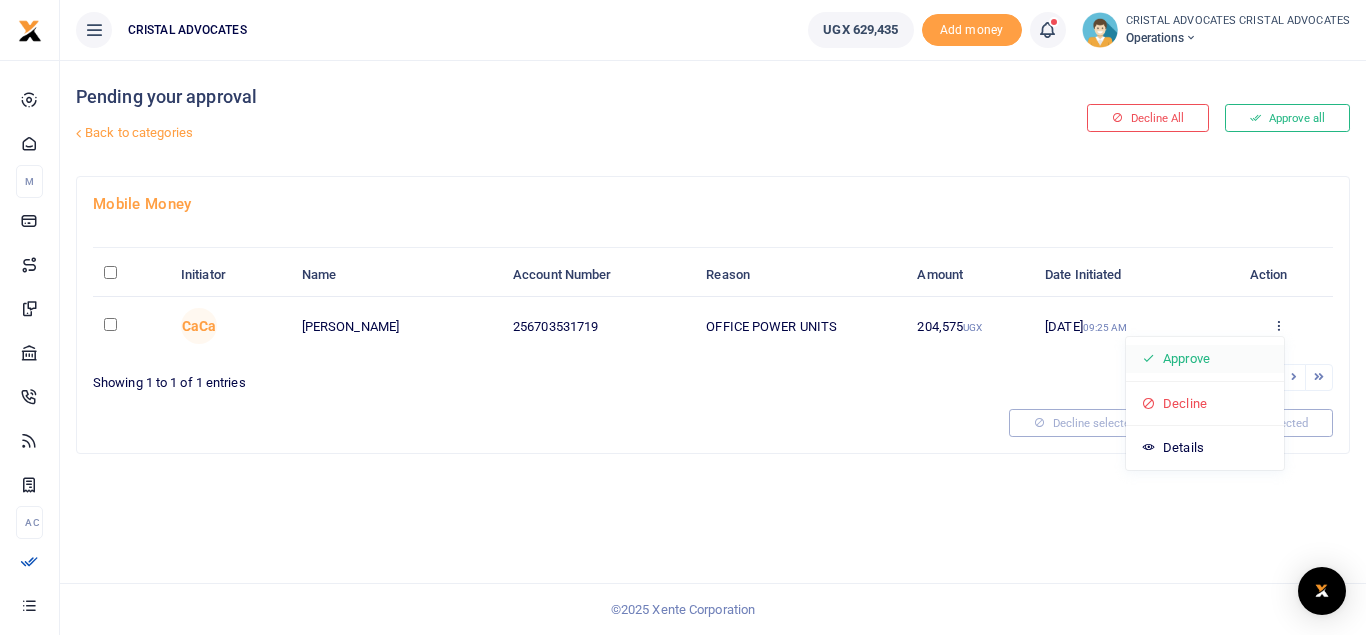 click on "Approve" at bounding box center (1205, 359) 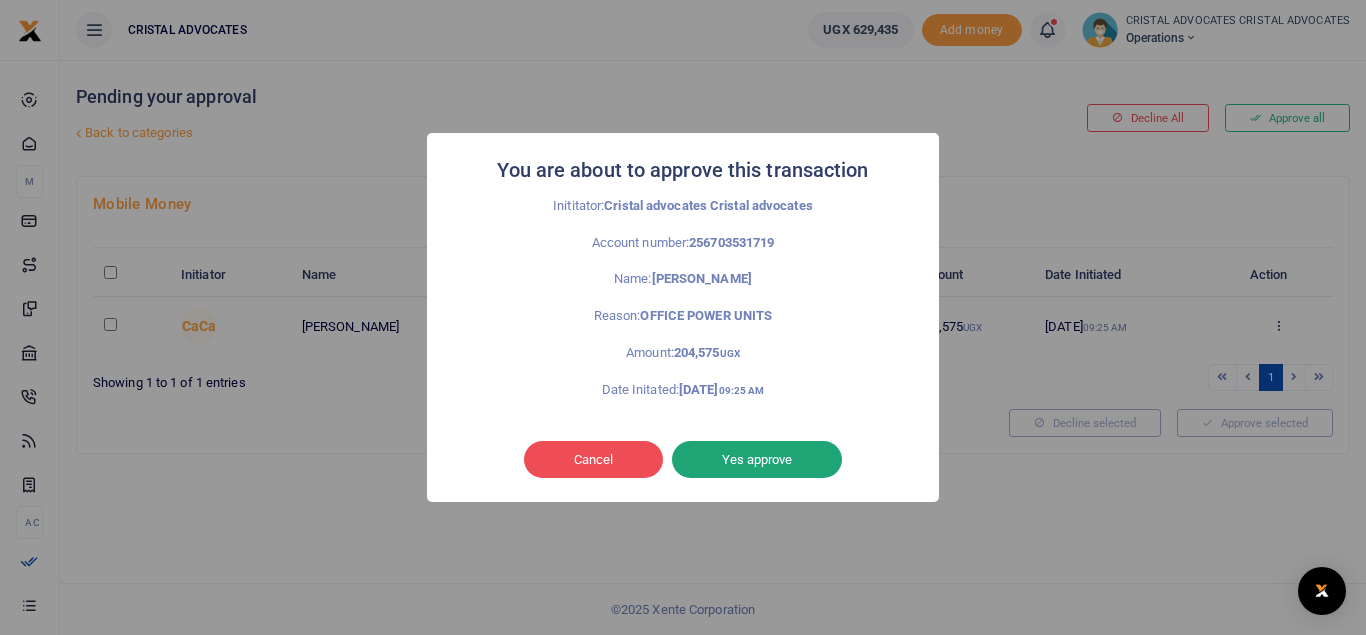 click on "Yes approve" at bounding box center [757, 460] 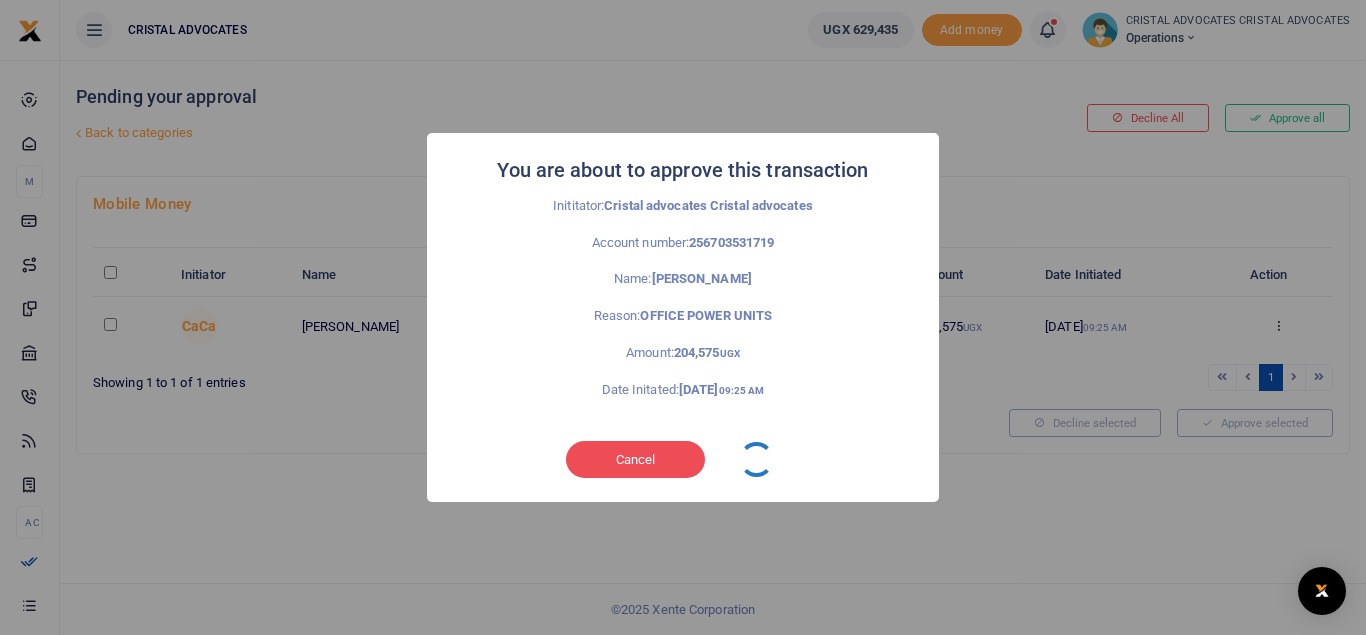 type 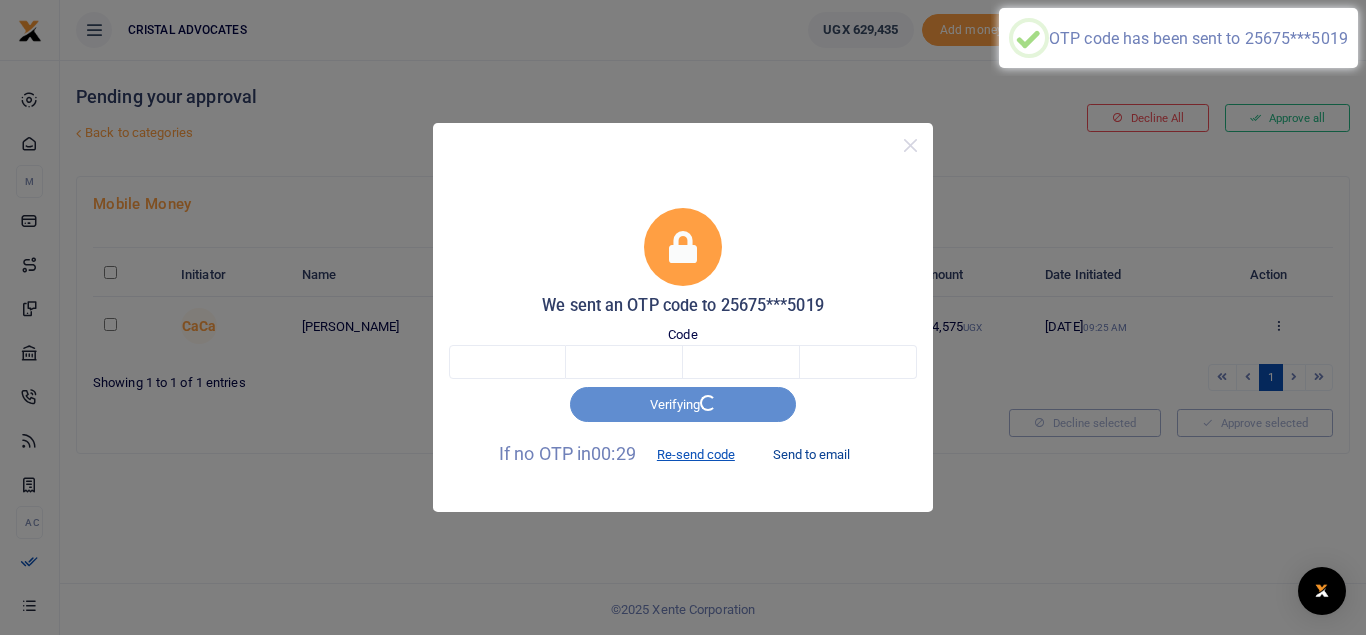 click on "Send to email" at bounding box center [811, 455] 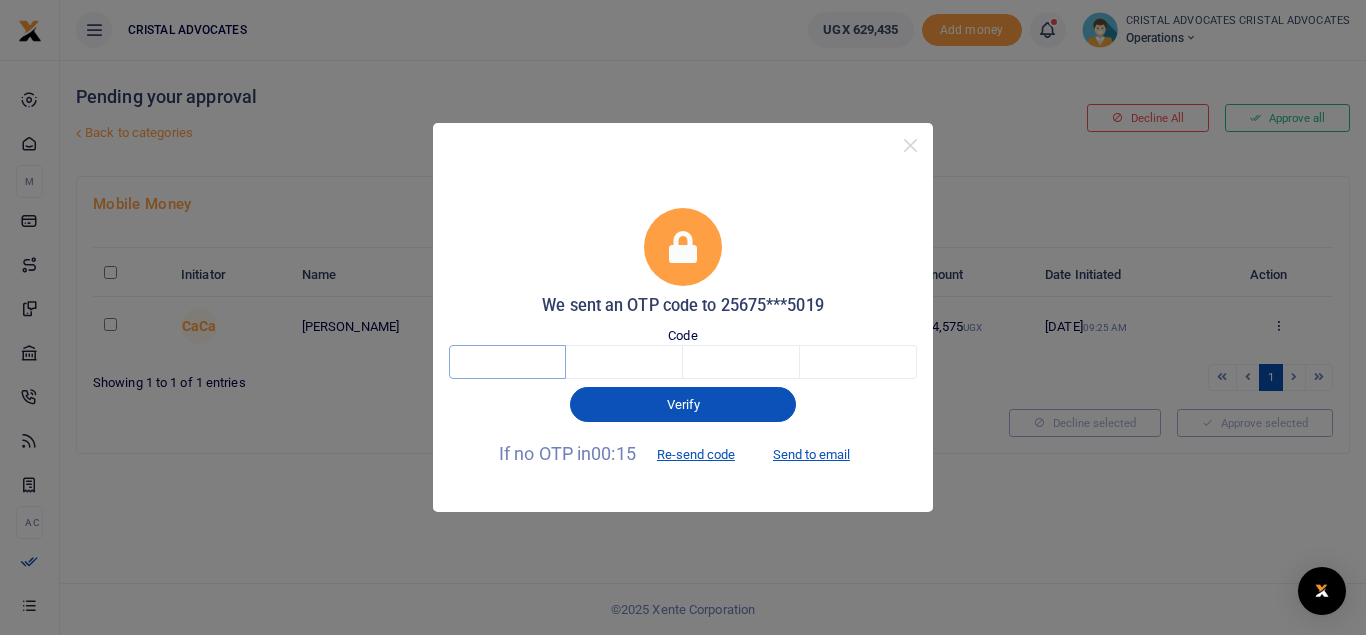 click at bounding box center (507, 362) 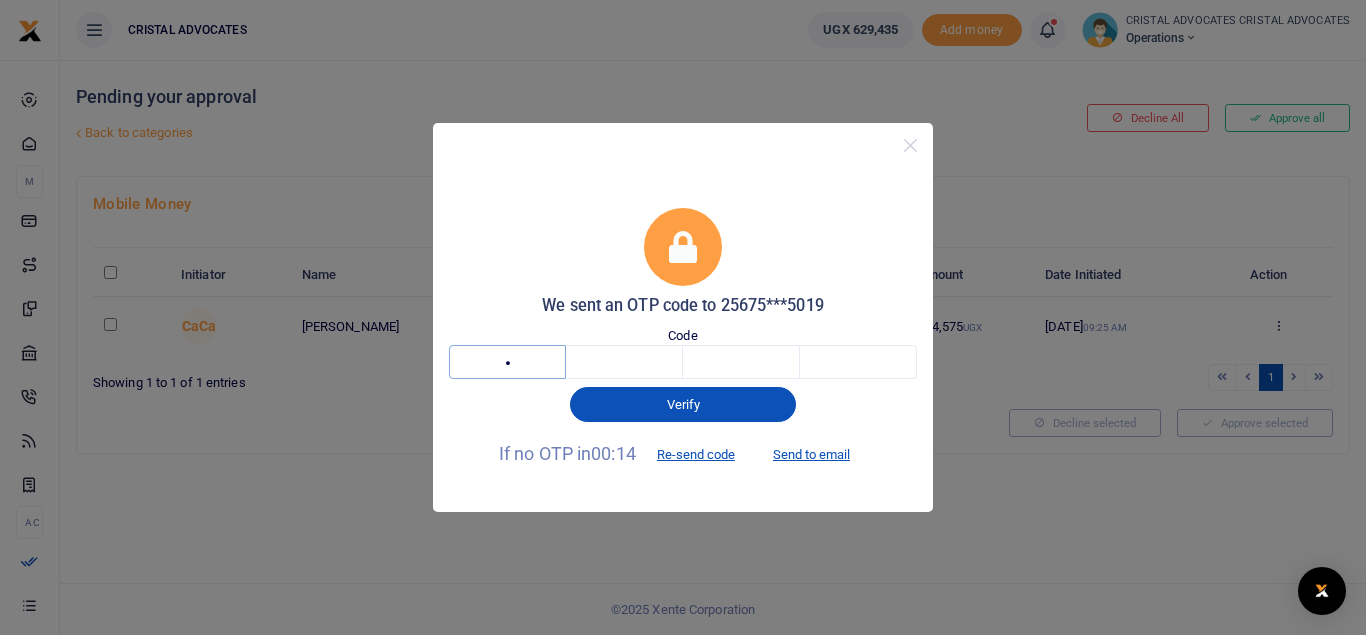 type on "8" 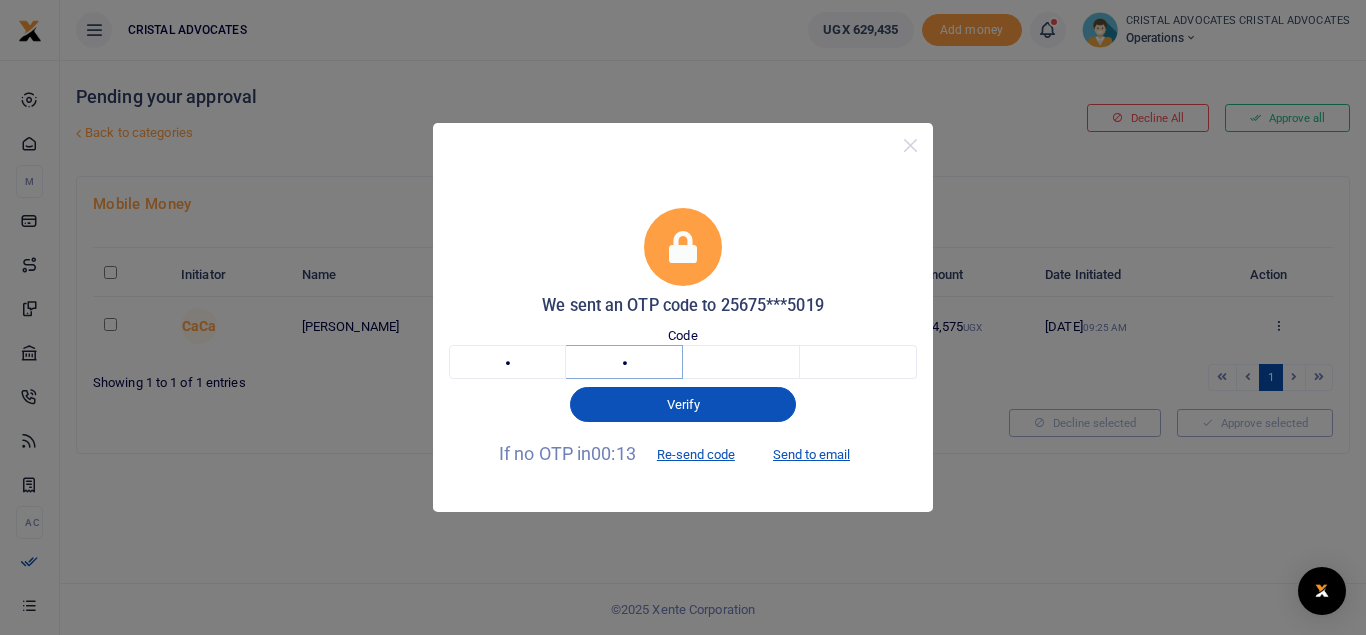 type on "4" 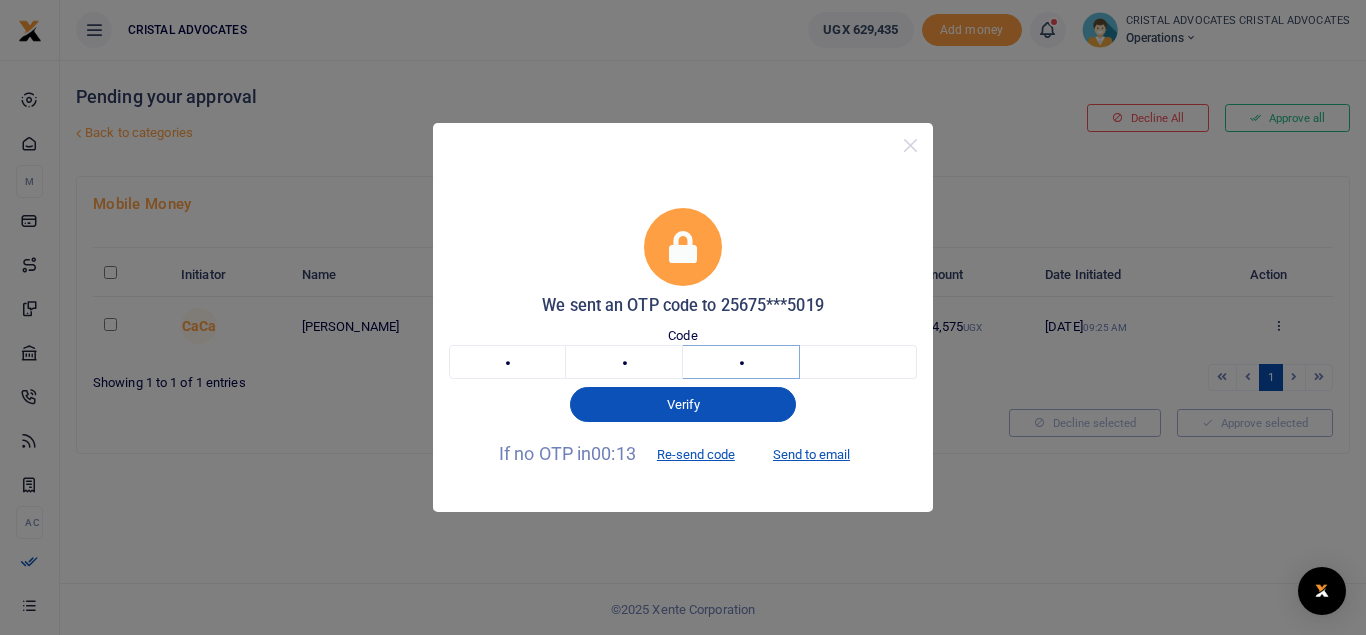 type on "4" 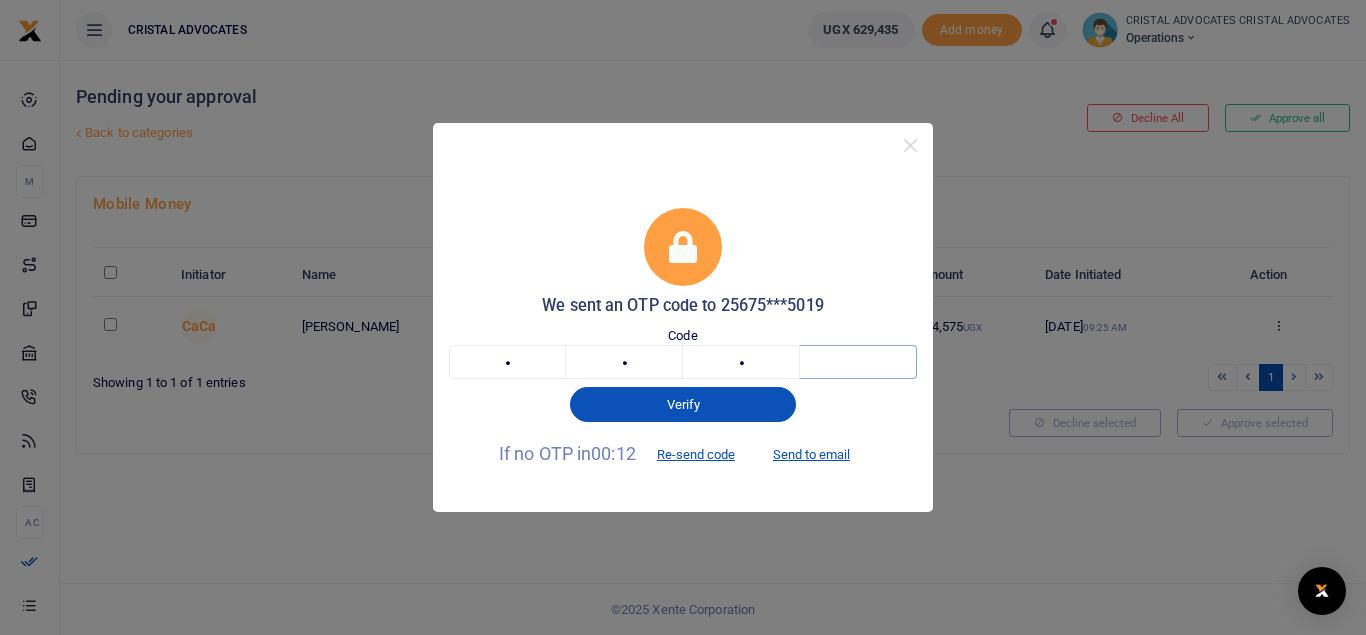 type on "7" 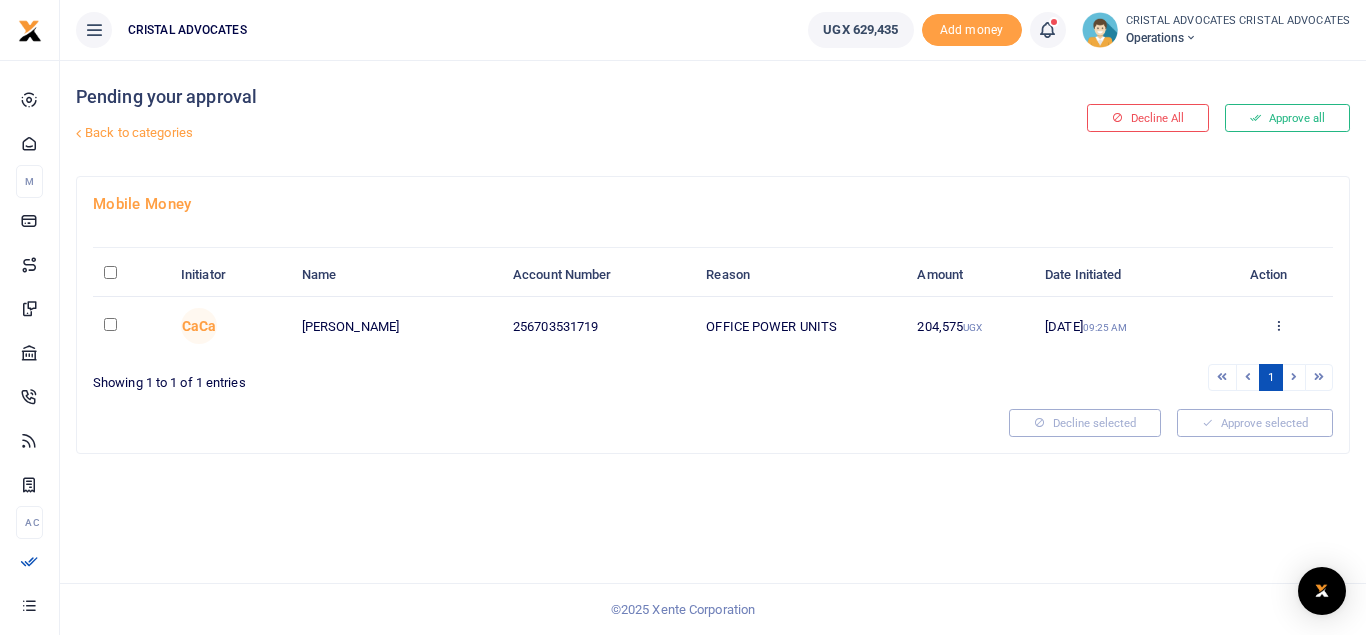 click at bounding box center (110, 272) 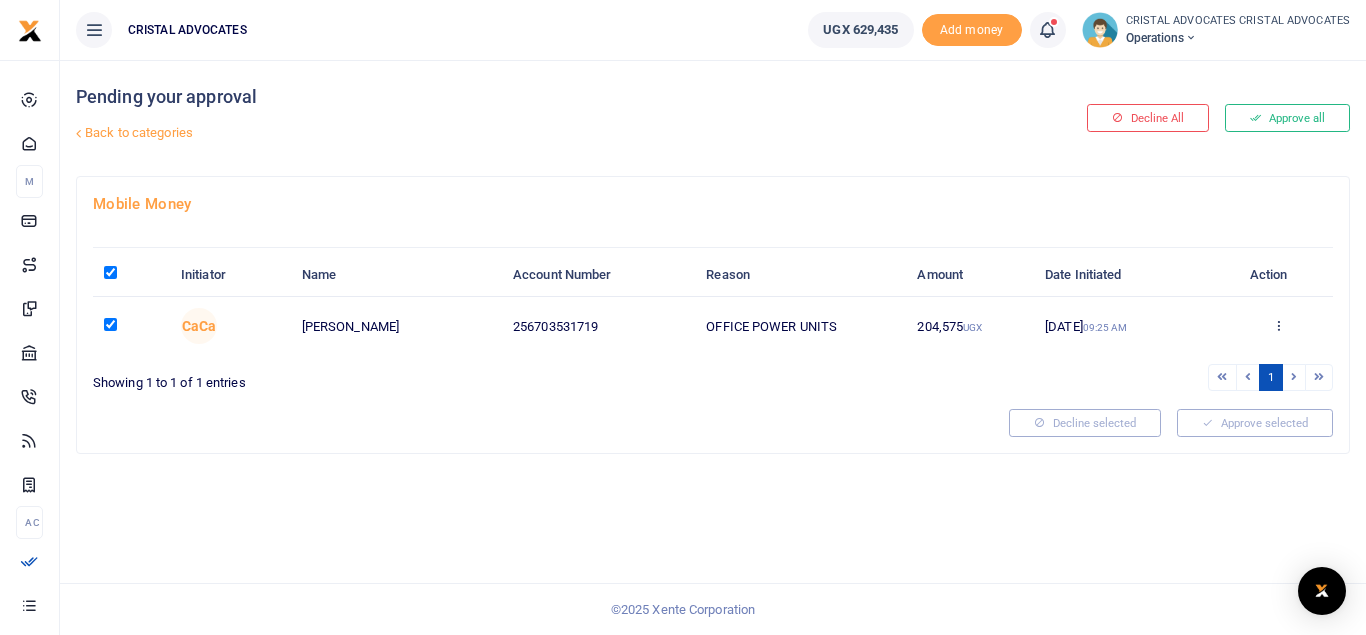 checkbox on "true" 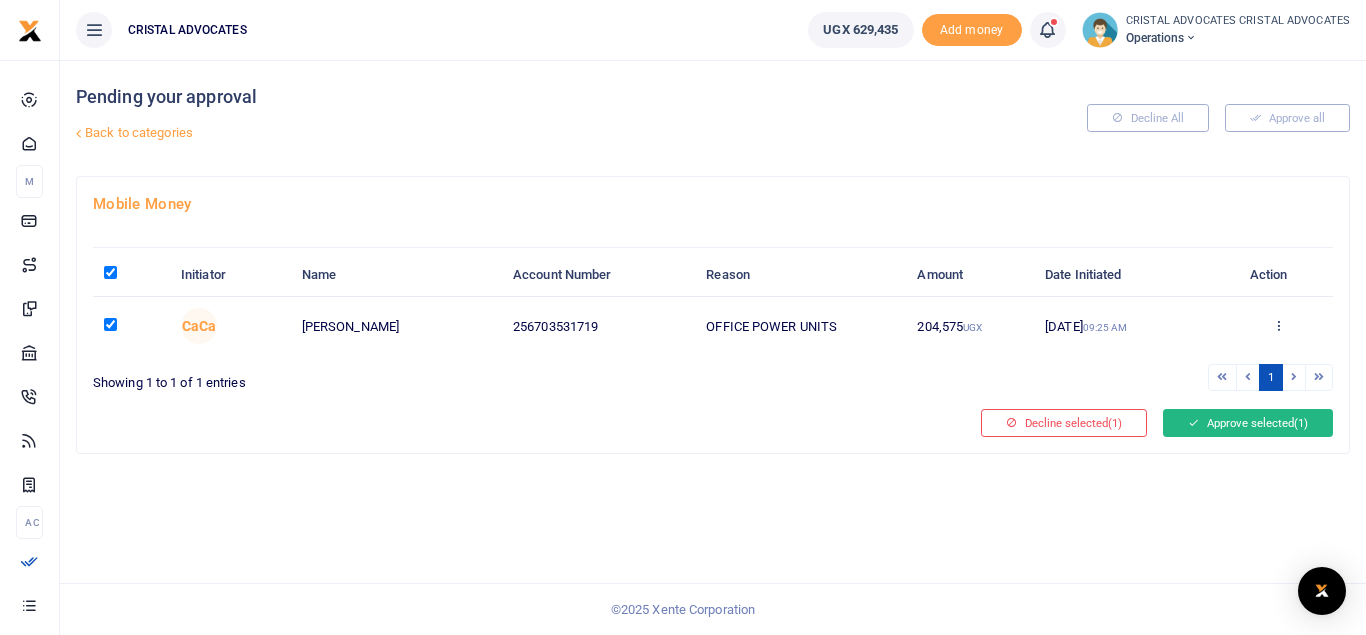 click on "Approve selected  (1)" at bounding box center [1248, 423] 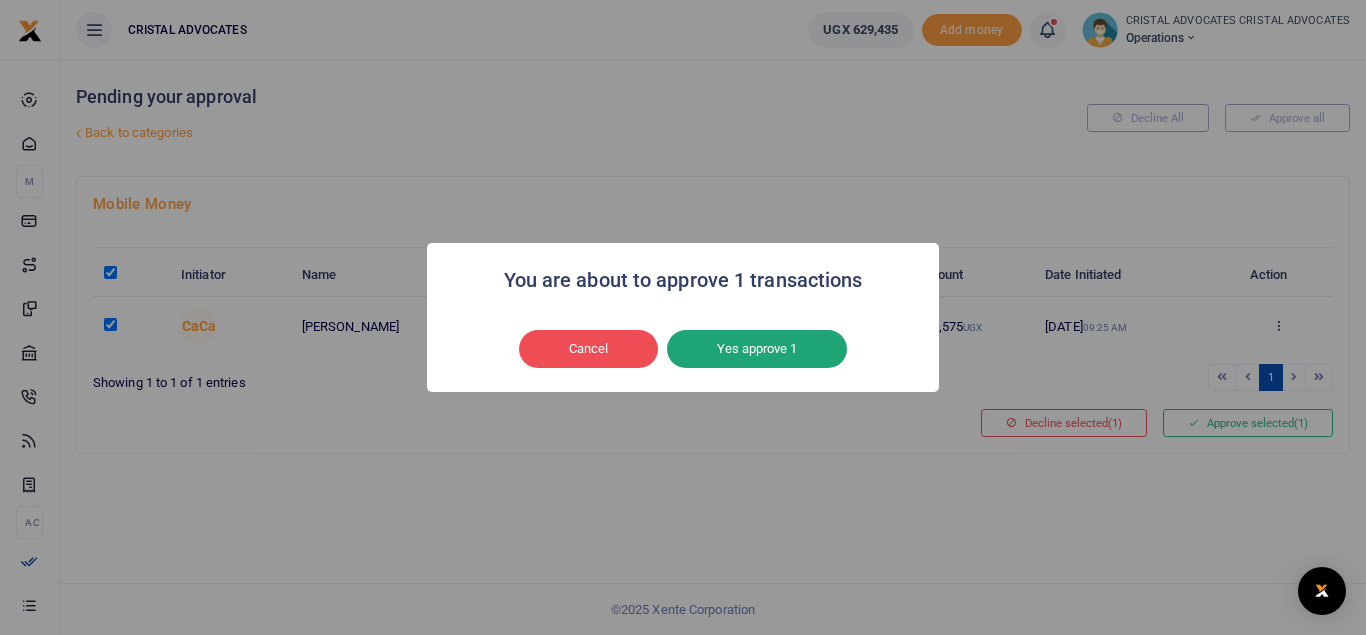 click on "Yes approve 1" at bounding box center (757, 349) 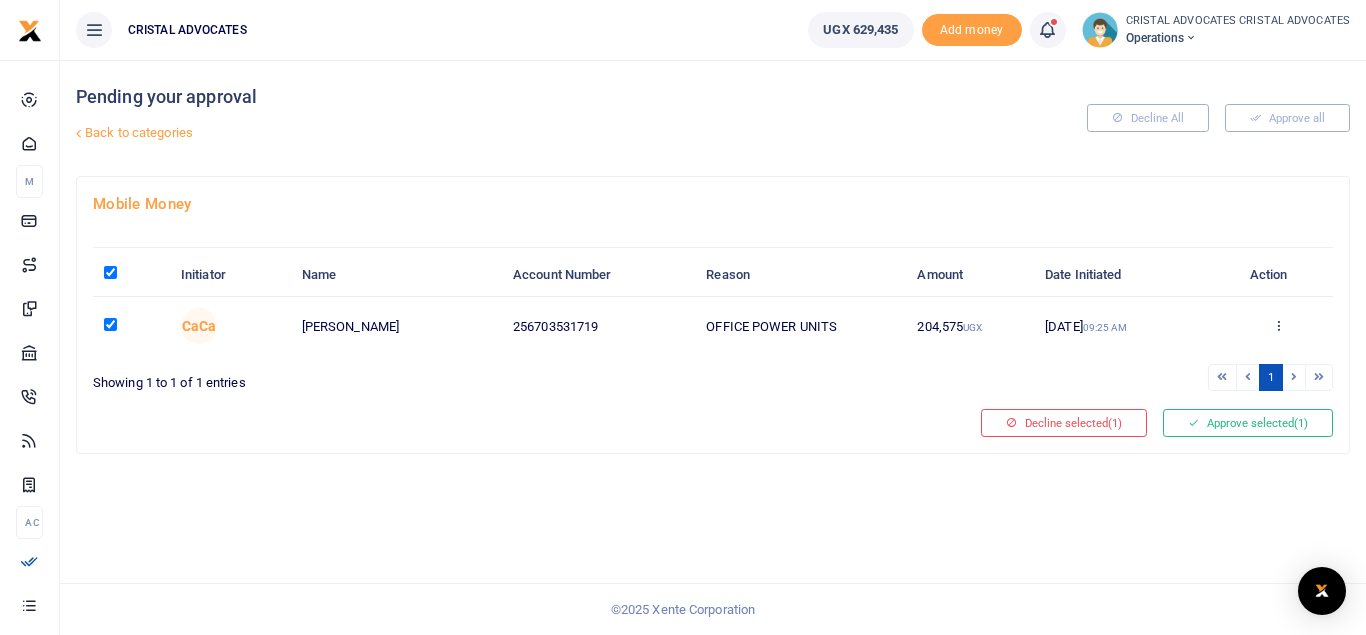 type 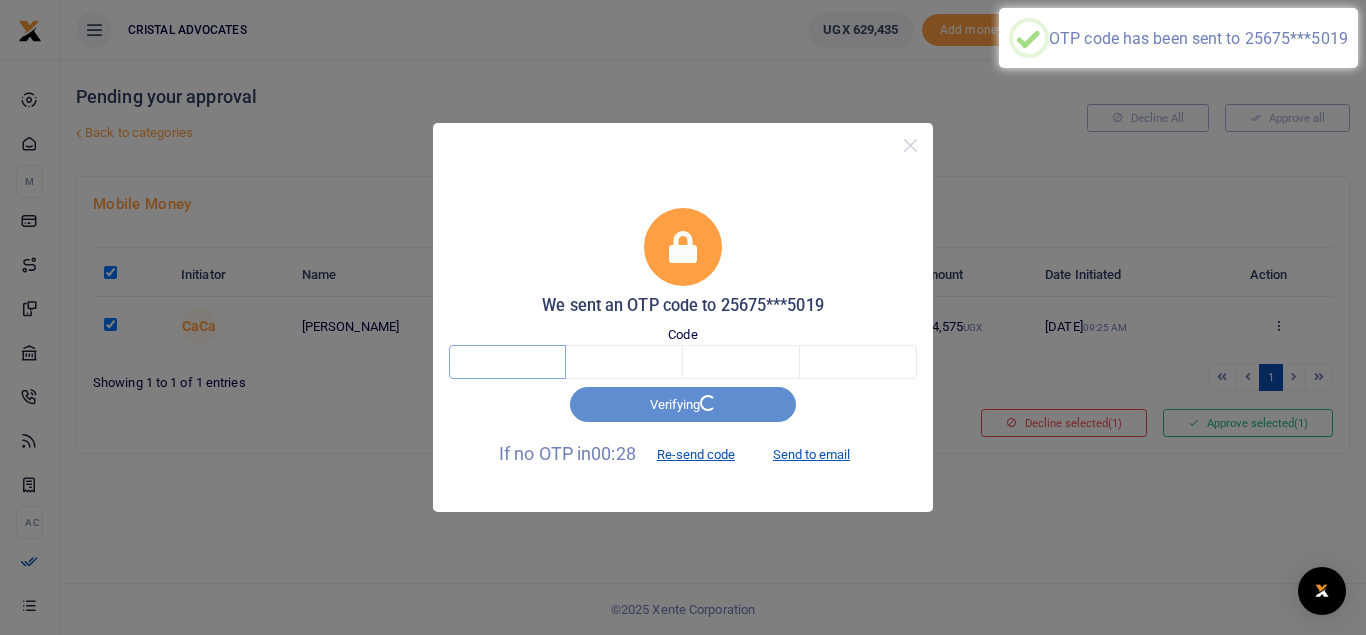 click at bounding box center [507, 362] 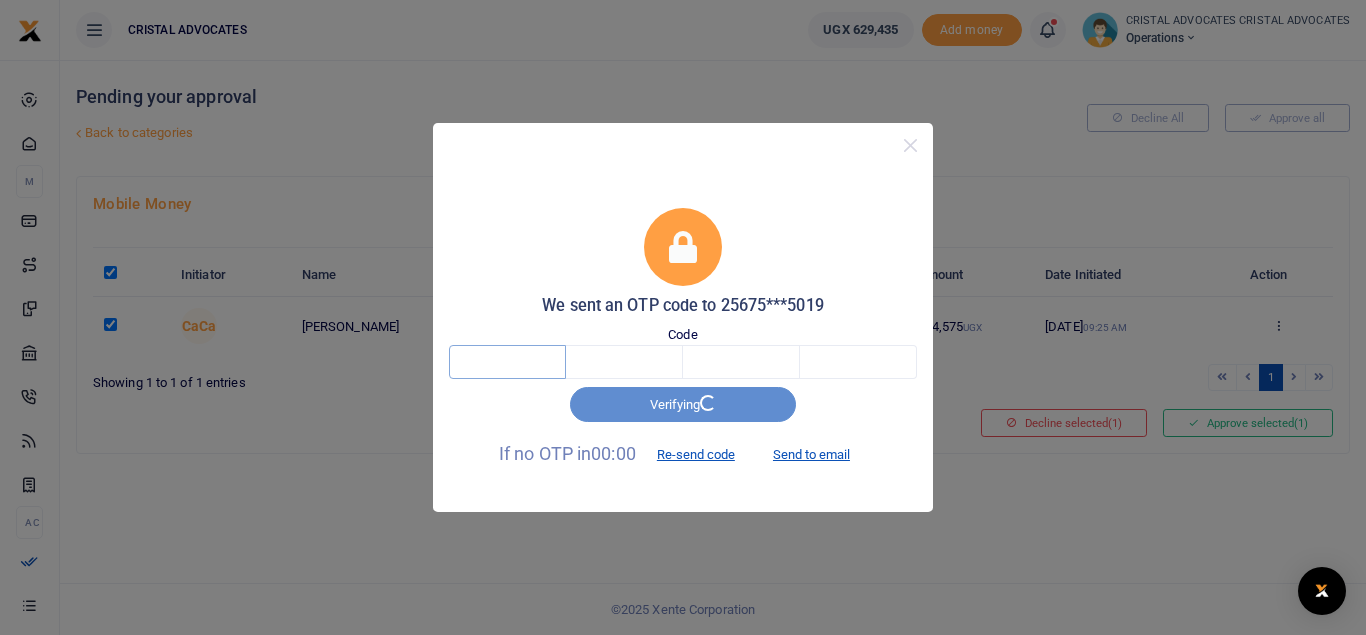click at bounding box center [507, 362] 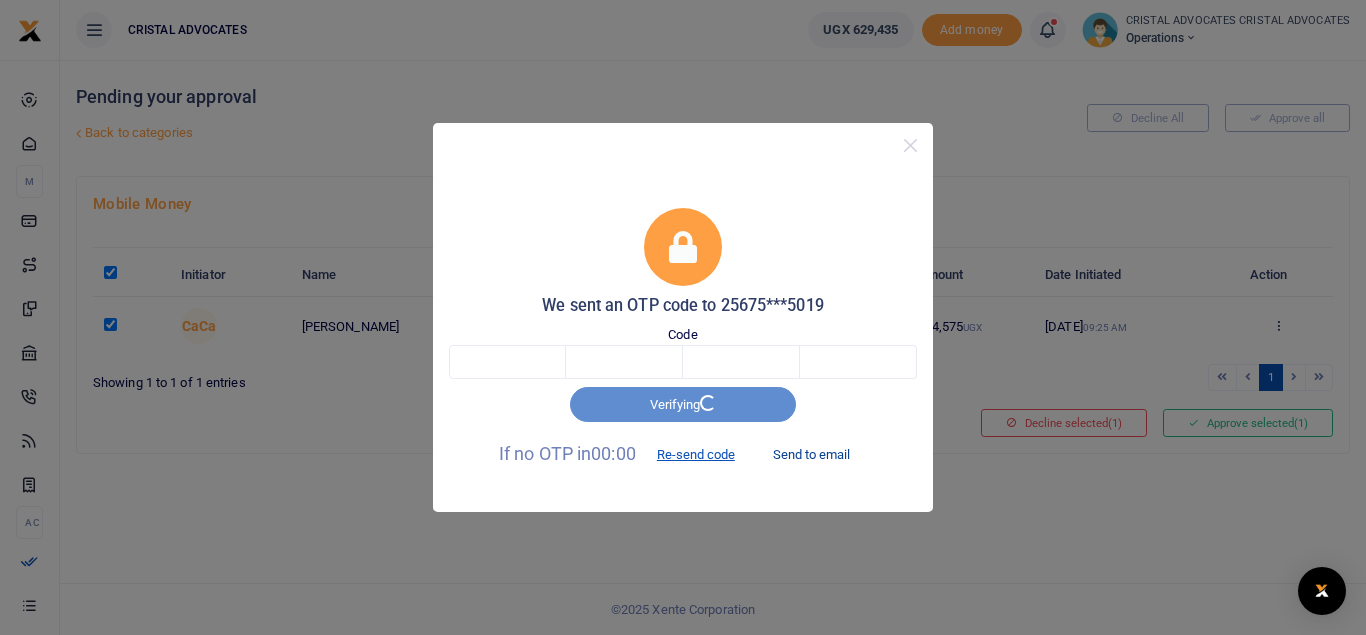click on "Send to email" at bounding box center (811, 455) 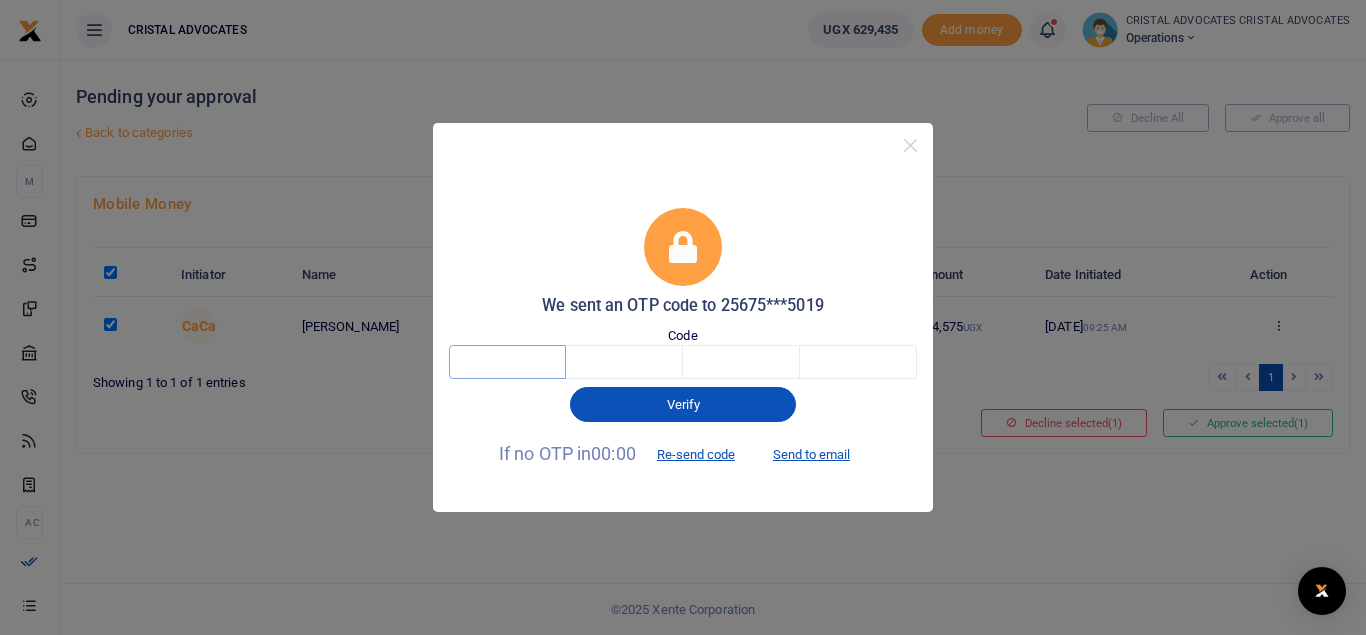 click at bounding box center [507, 362] 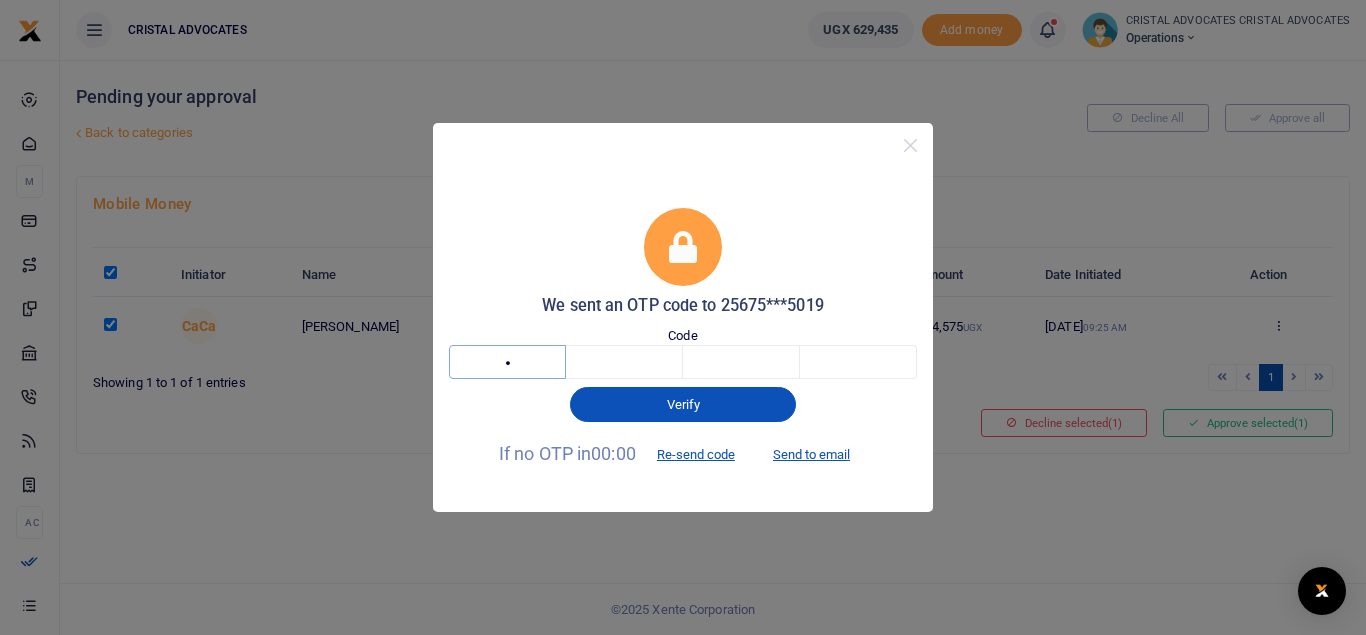 type on "4" 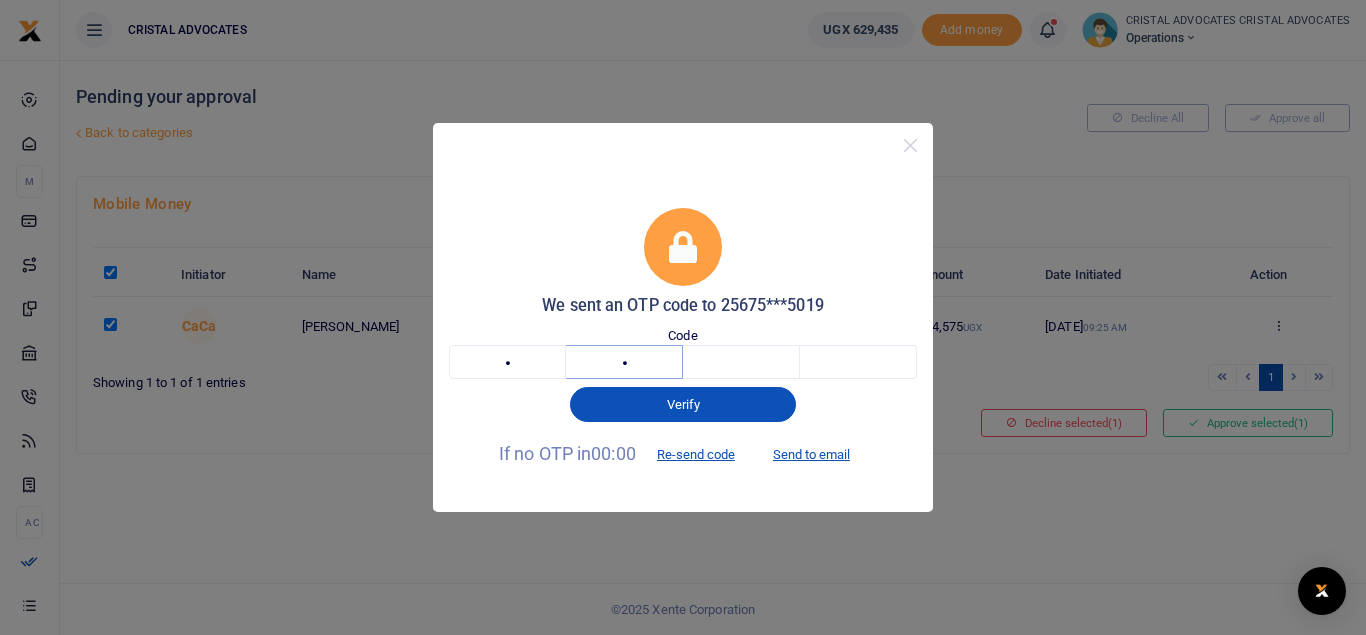 type on "8" 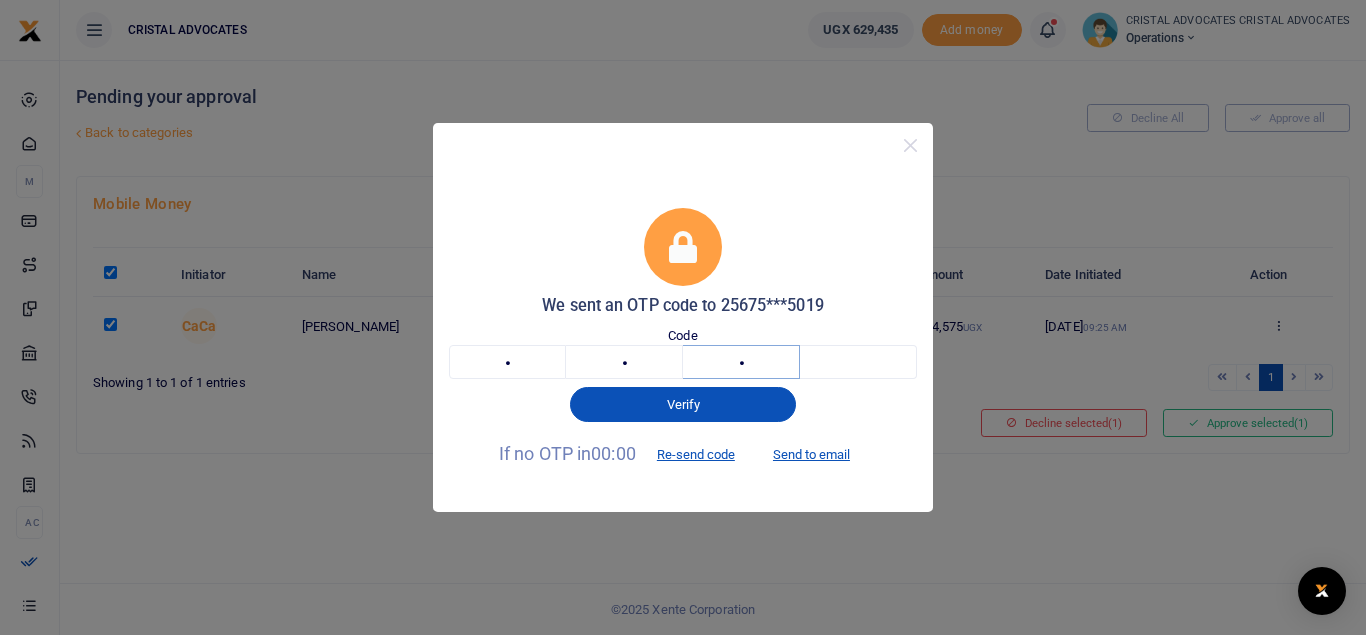 type on "4" 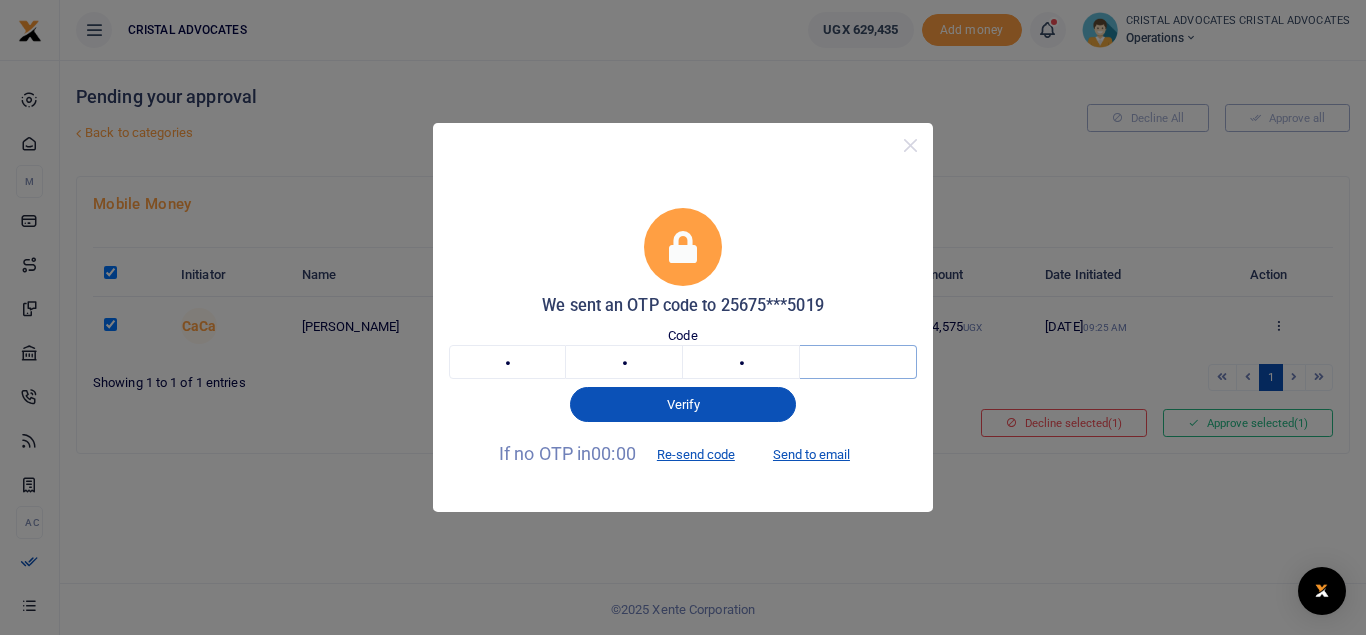type on "2" 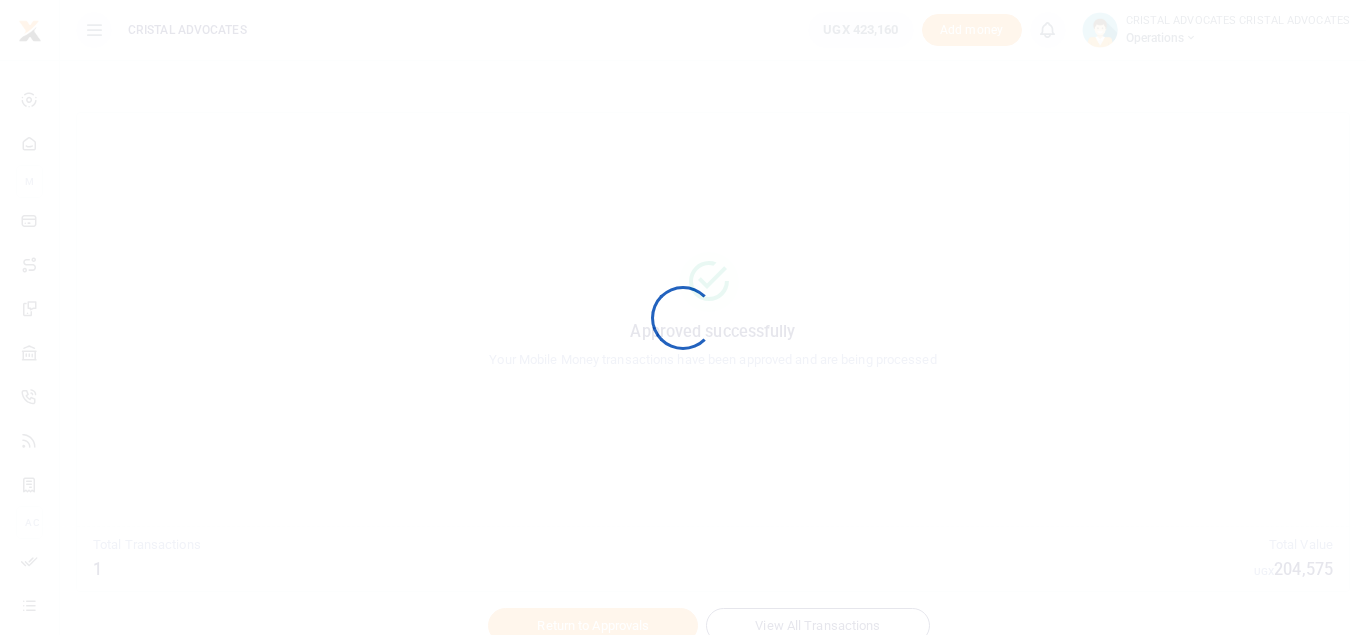 scroll, scrollTop: 0, scrollLeft: 0, axis: both 